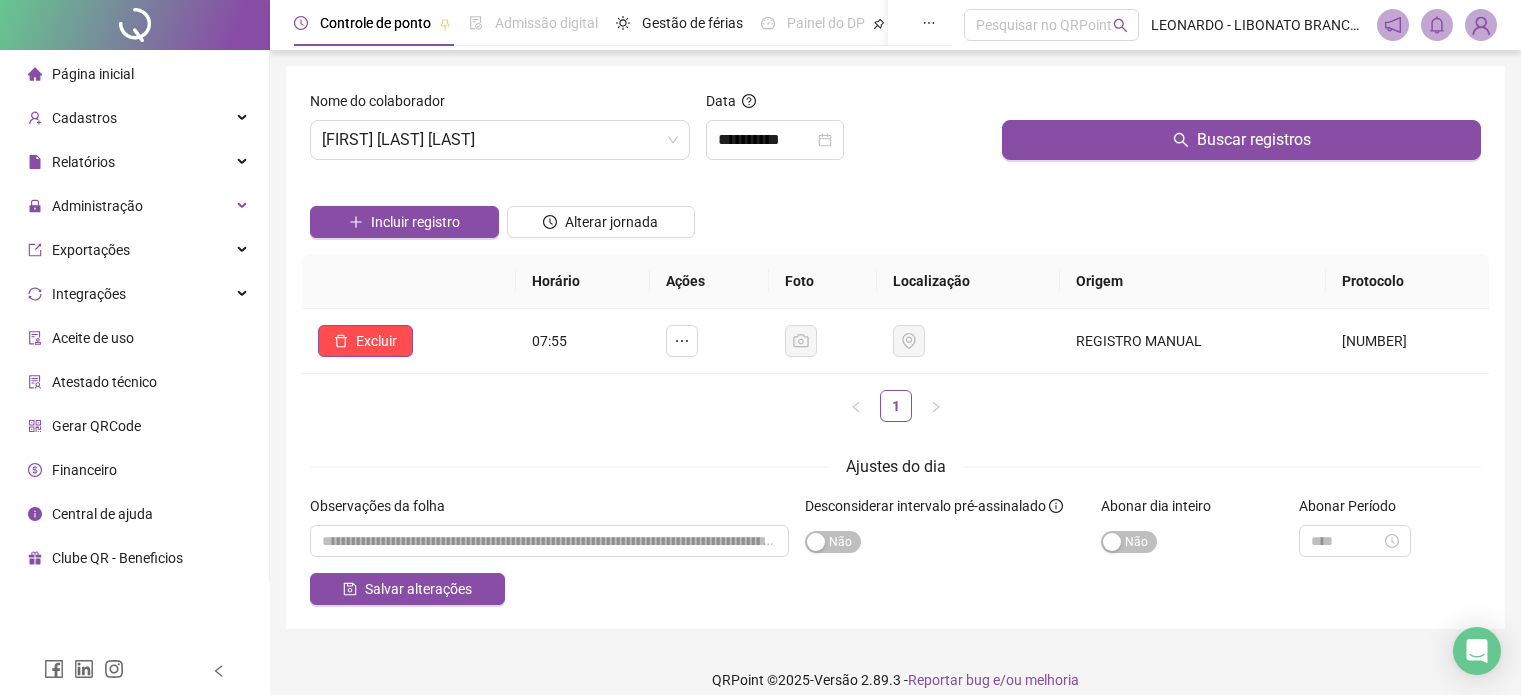 scroll, scrollTop: 19, scrollLeft: 0, axis: vertical 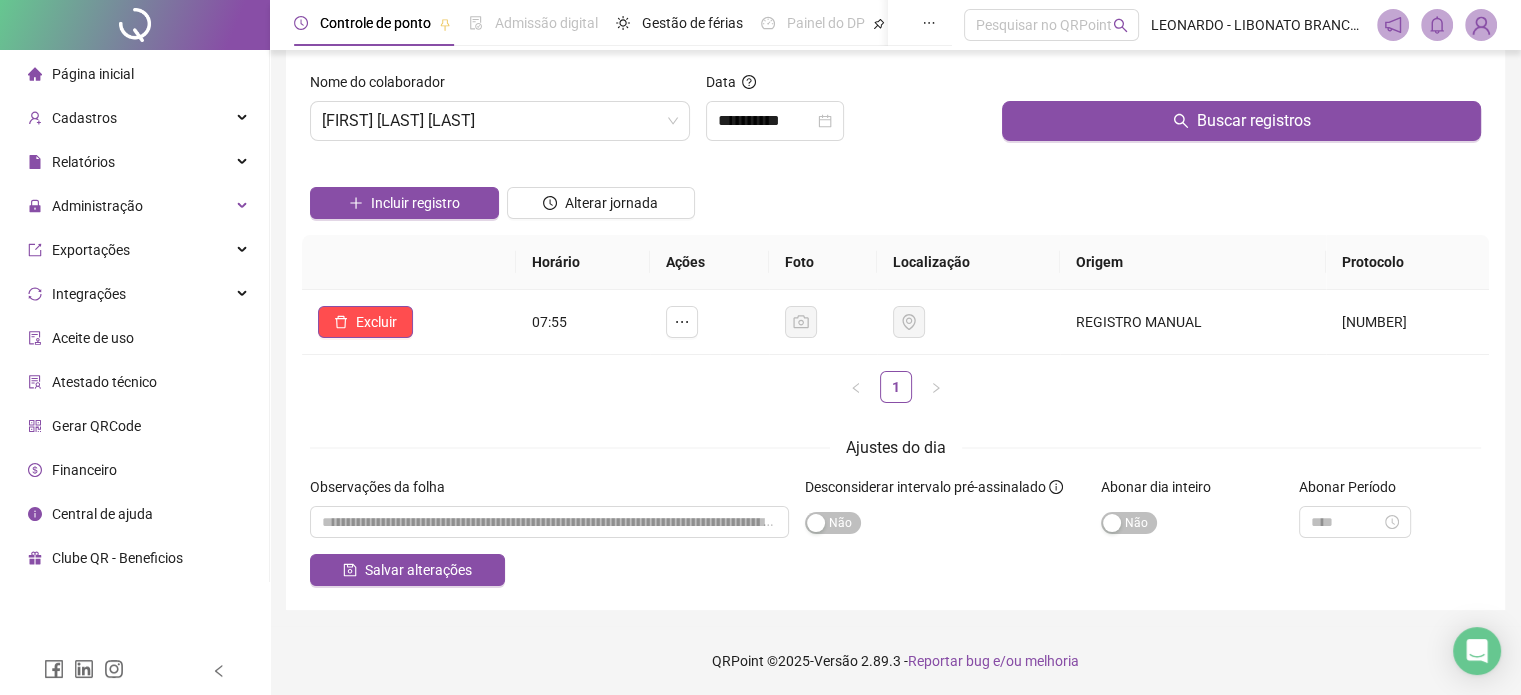 drag, startPoint x: 0, startPoint y: 0, endPoint x: 432, endPoint y: 159, distance: 460.3314 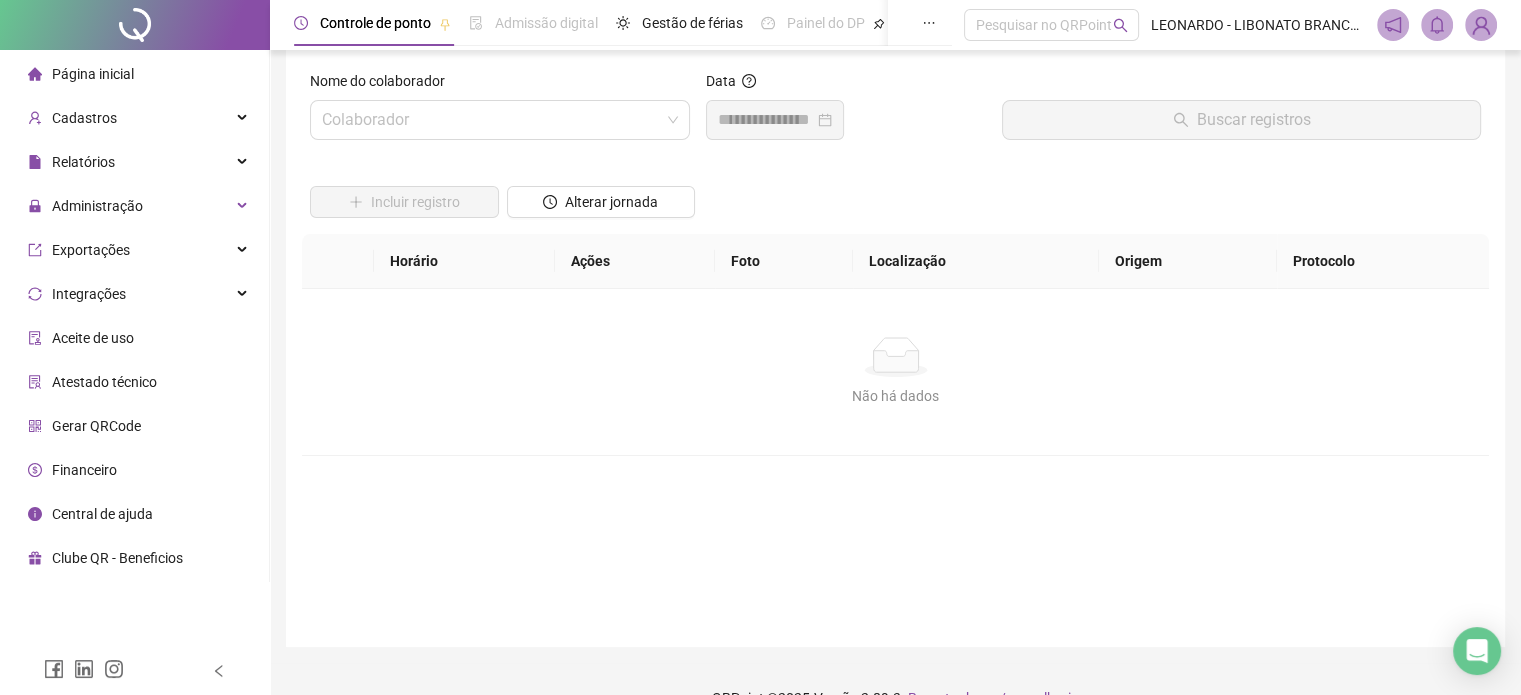 scroll, scrollTop: 0, scrollLeft: 0, axis: both 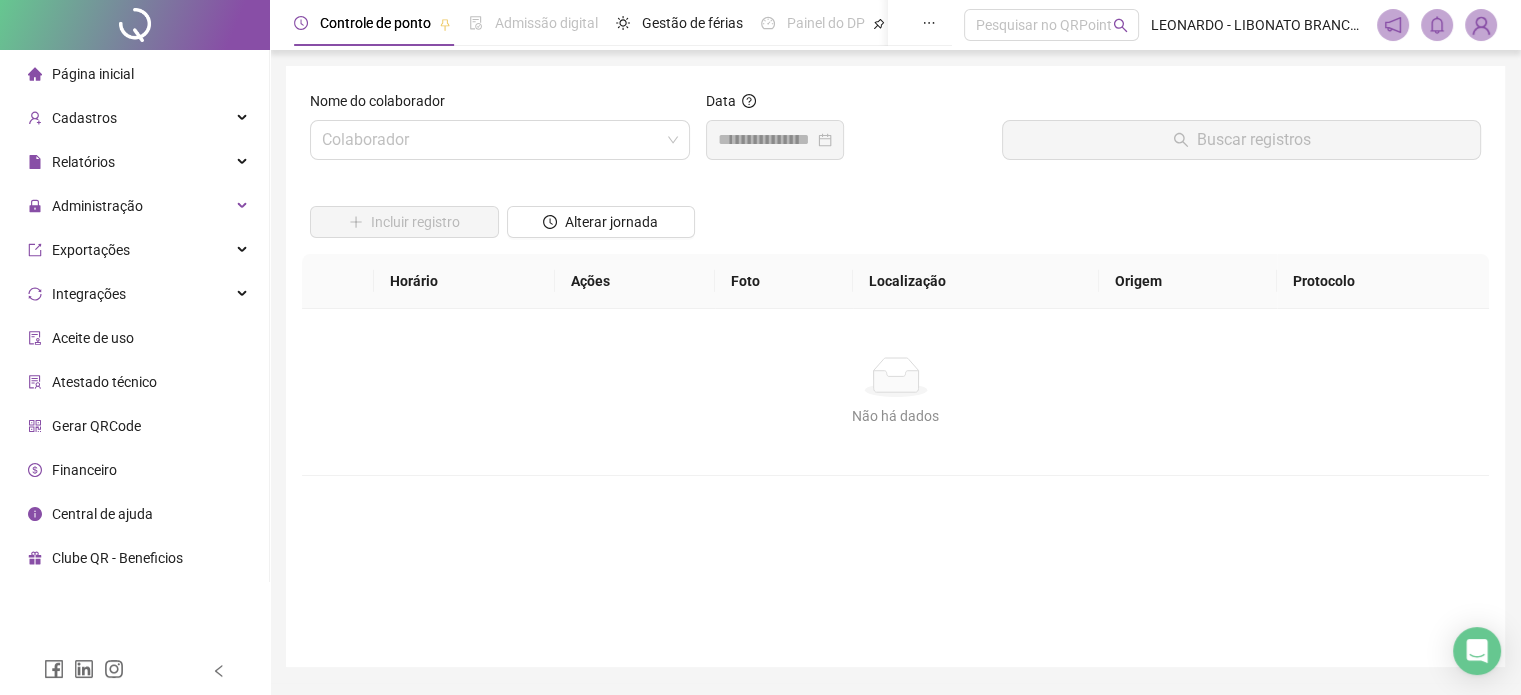click on "Controle de ponto Admissão digital Gestão de férias Painel do DP Folha de pagamento   Pesquisar no QRPoint [NAME] - [COMPANY_NAME] LTDA" at bounding box center (895, 25) 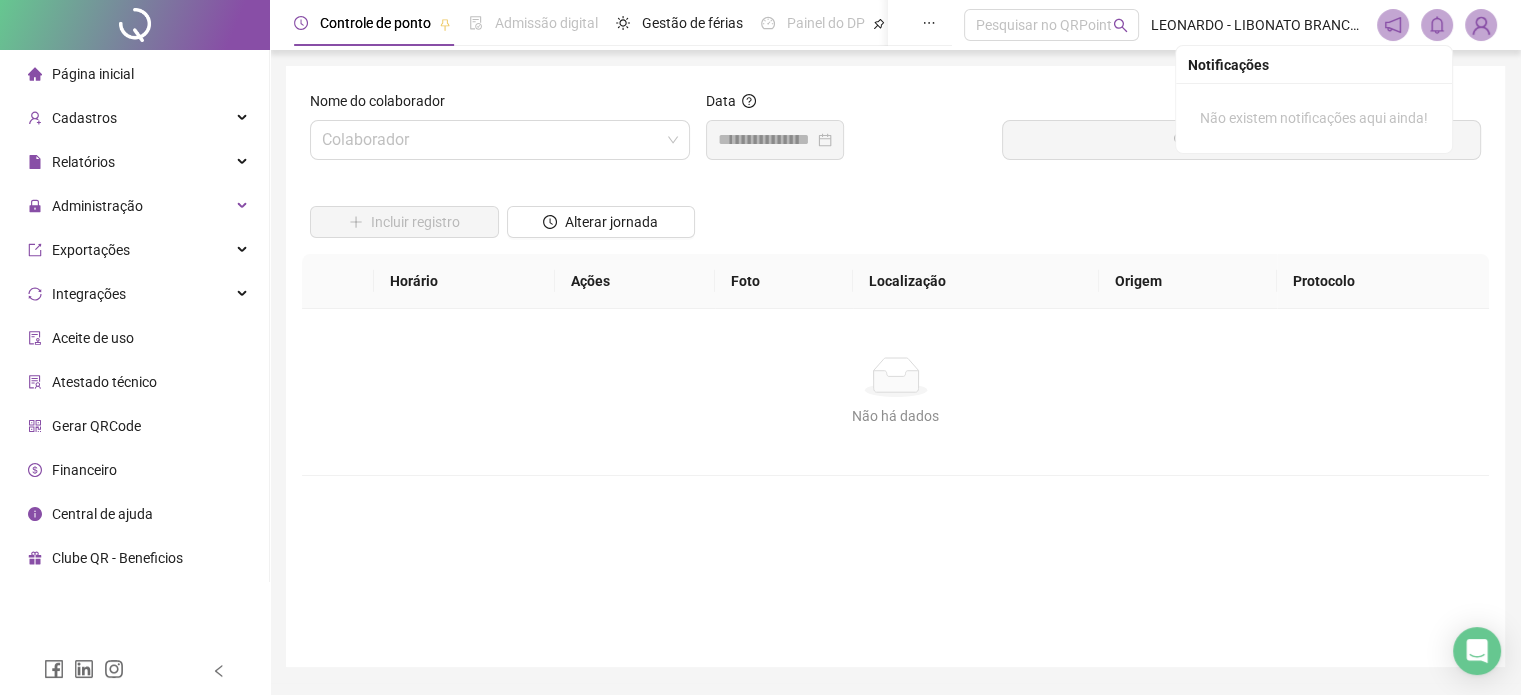 click 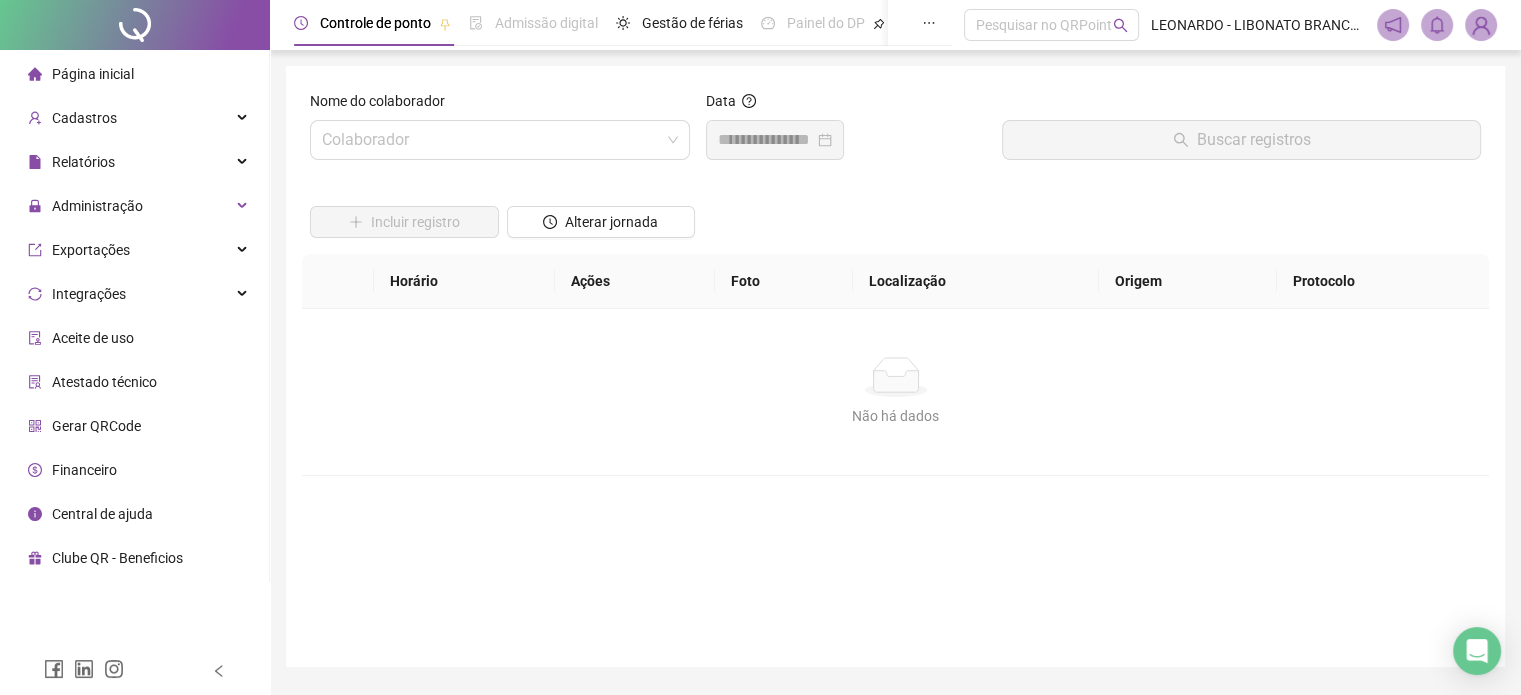 click at bounding box center [1481, 25] 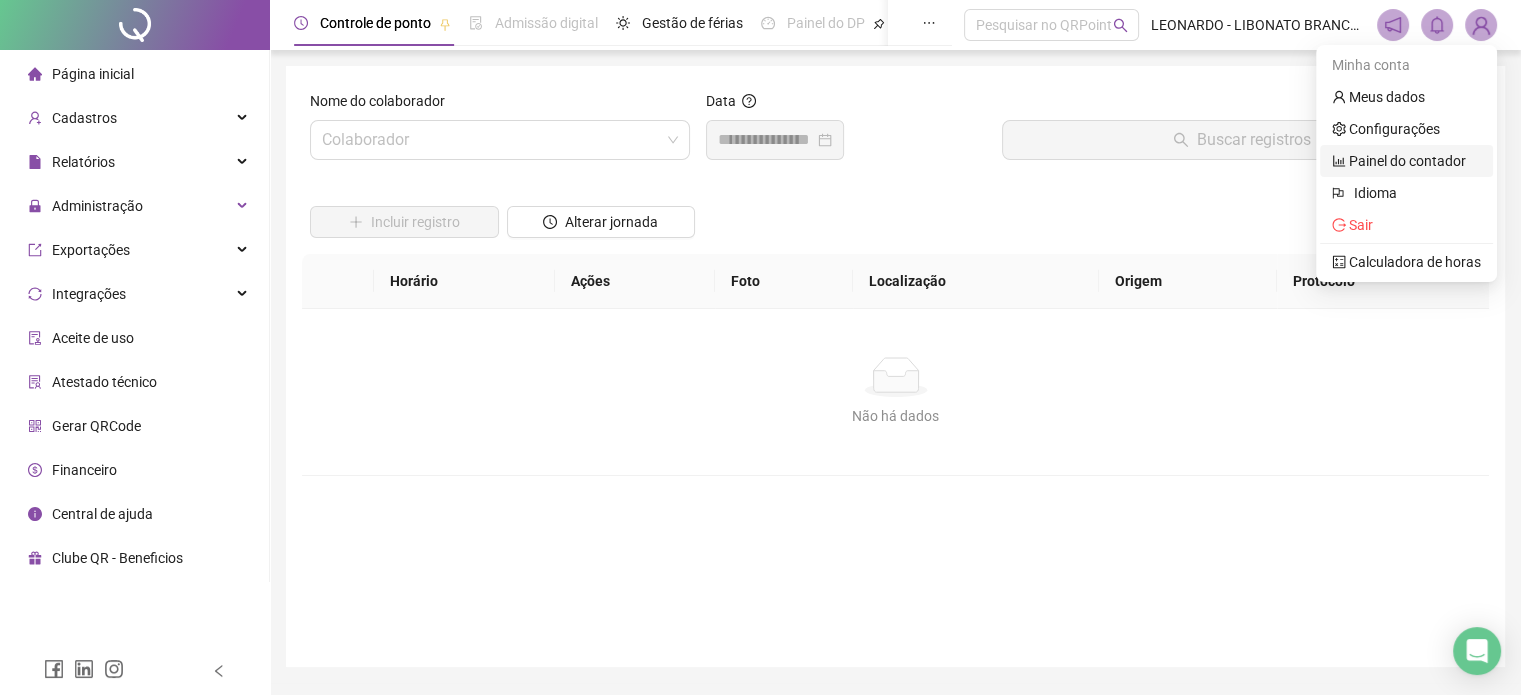click on "Painel do contador" at bounding box center [1399, 161] 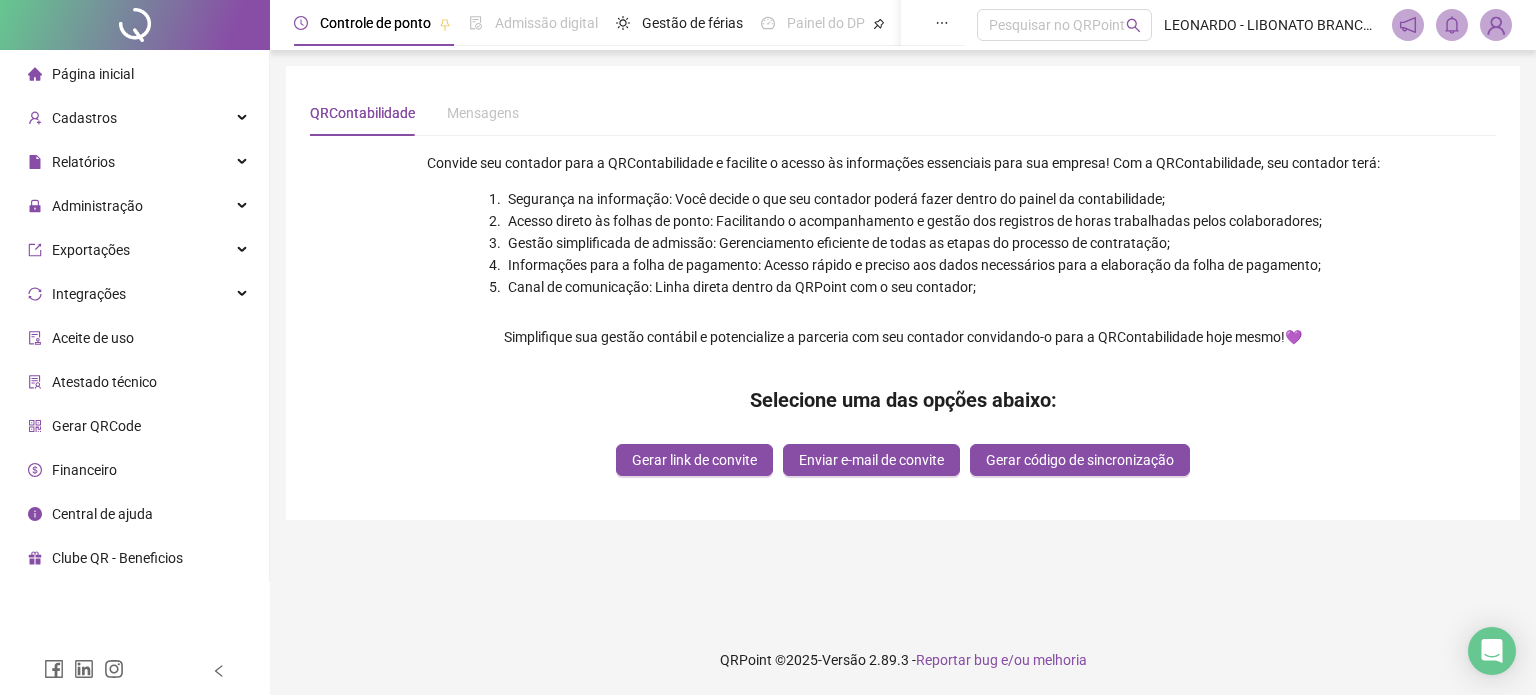 click at bounding box center [1496, 25] 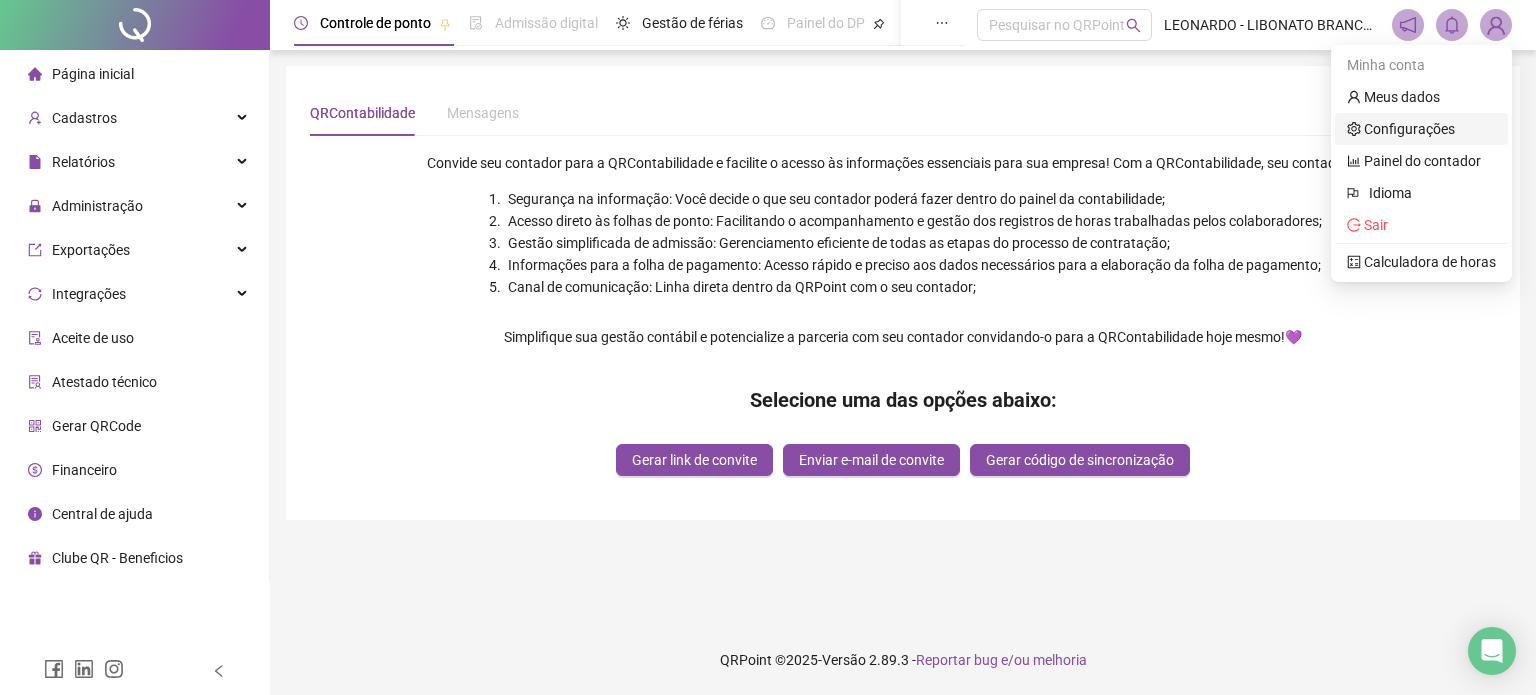 click on "Configurações" at bounding box center [1401, 129] 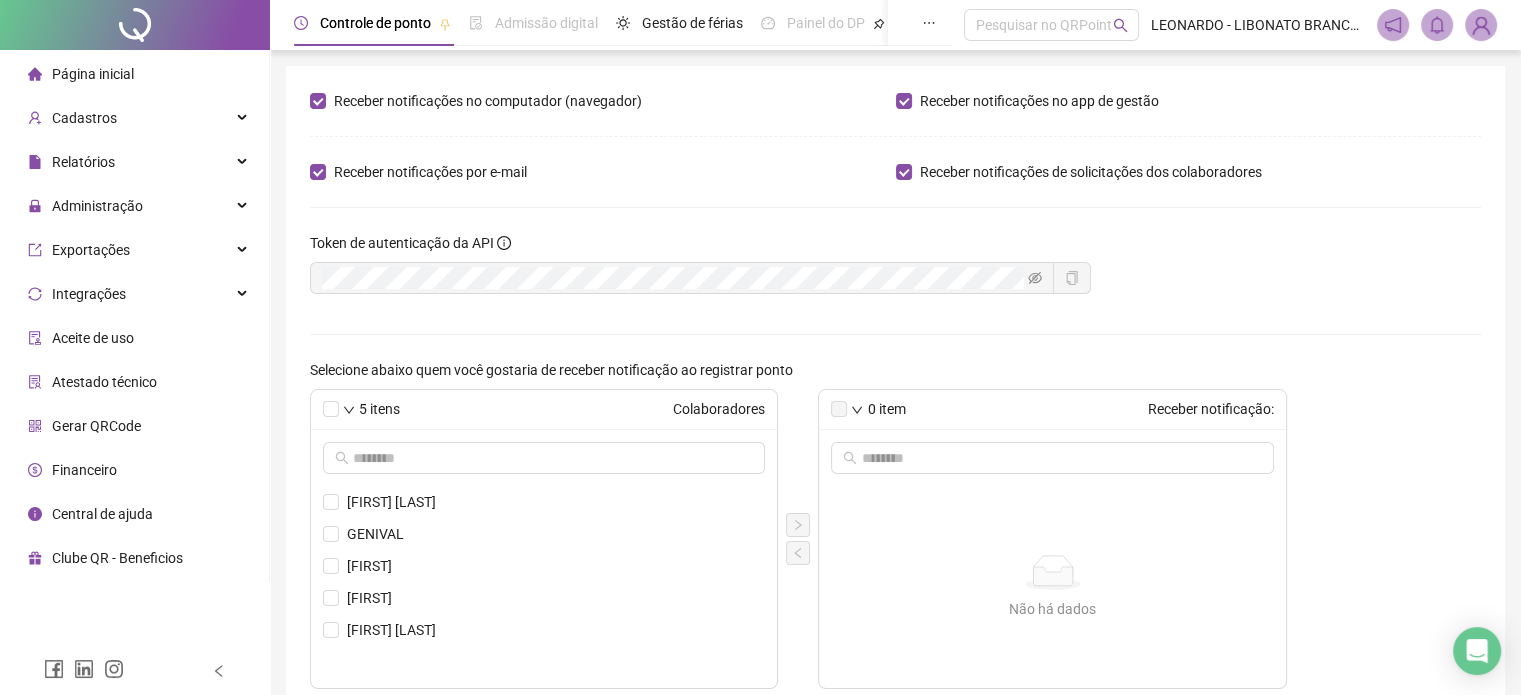 click 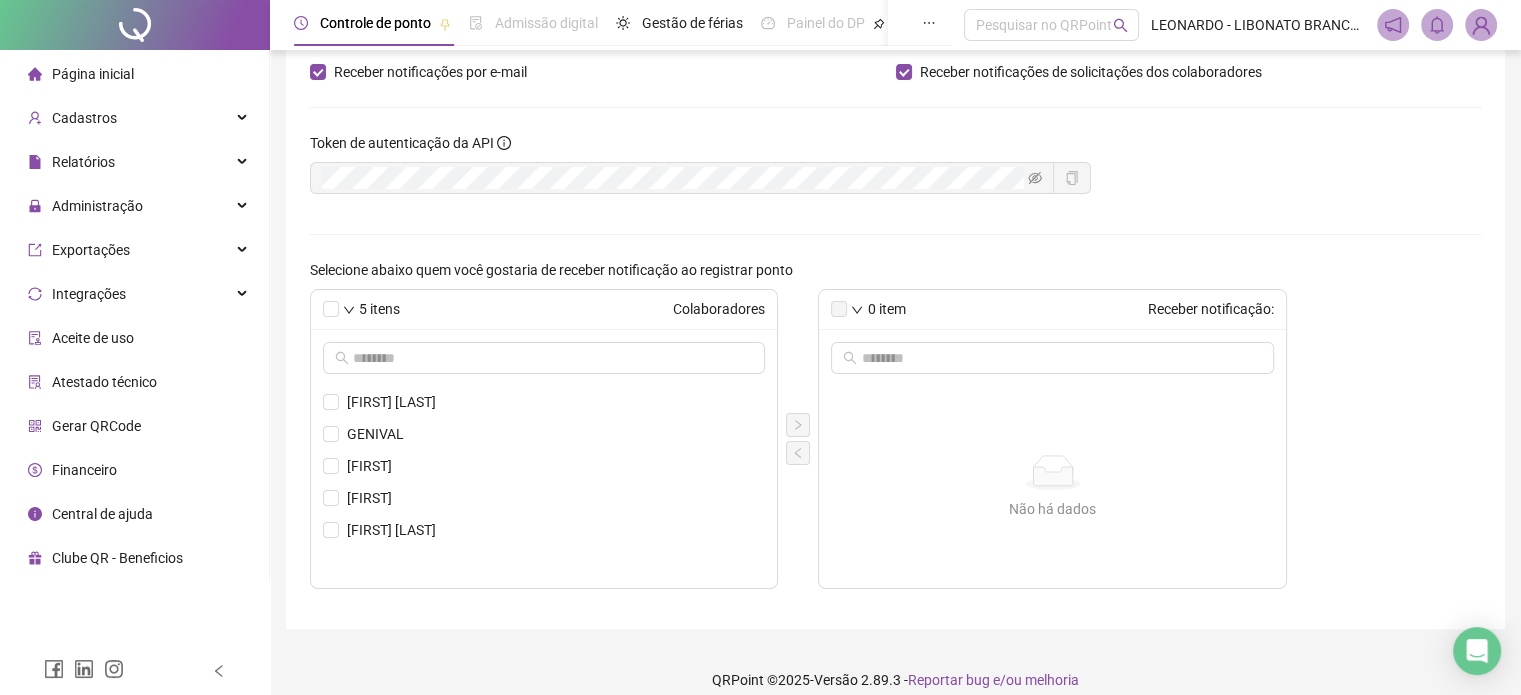 scroll, scrollTop: 119, scrollLeft: 0, axis: vertical 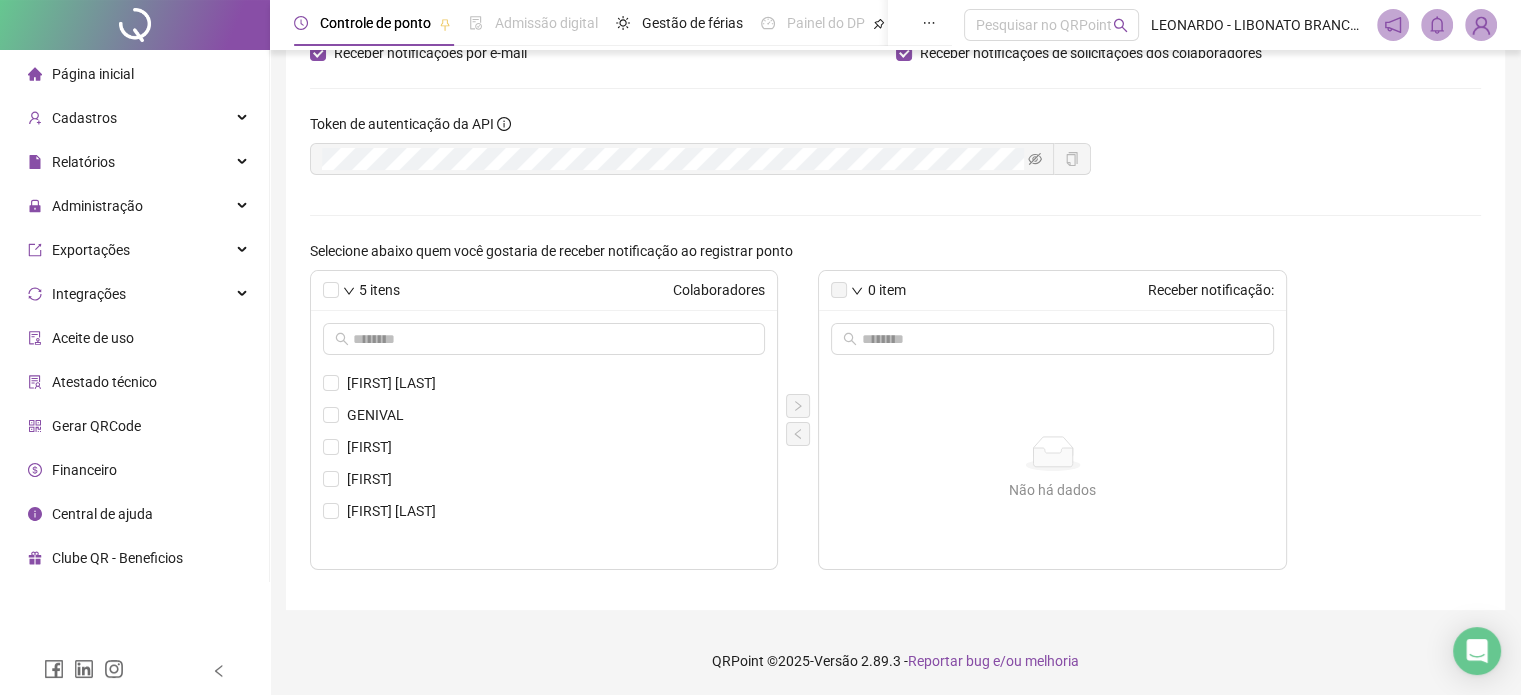 click at bounding box center (135, 25) 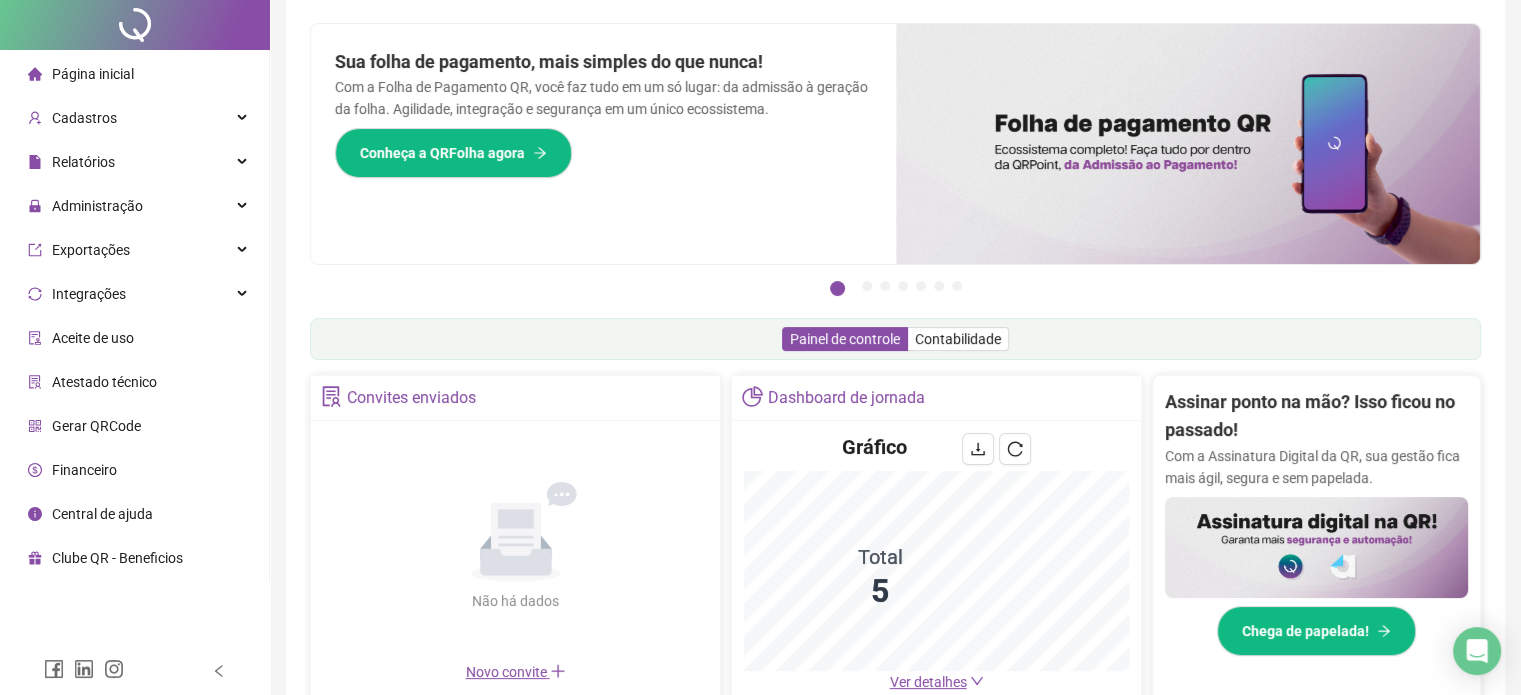 scroll, scrollTop: 0, scrollLeft: 0, axis: both 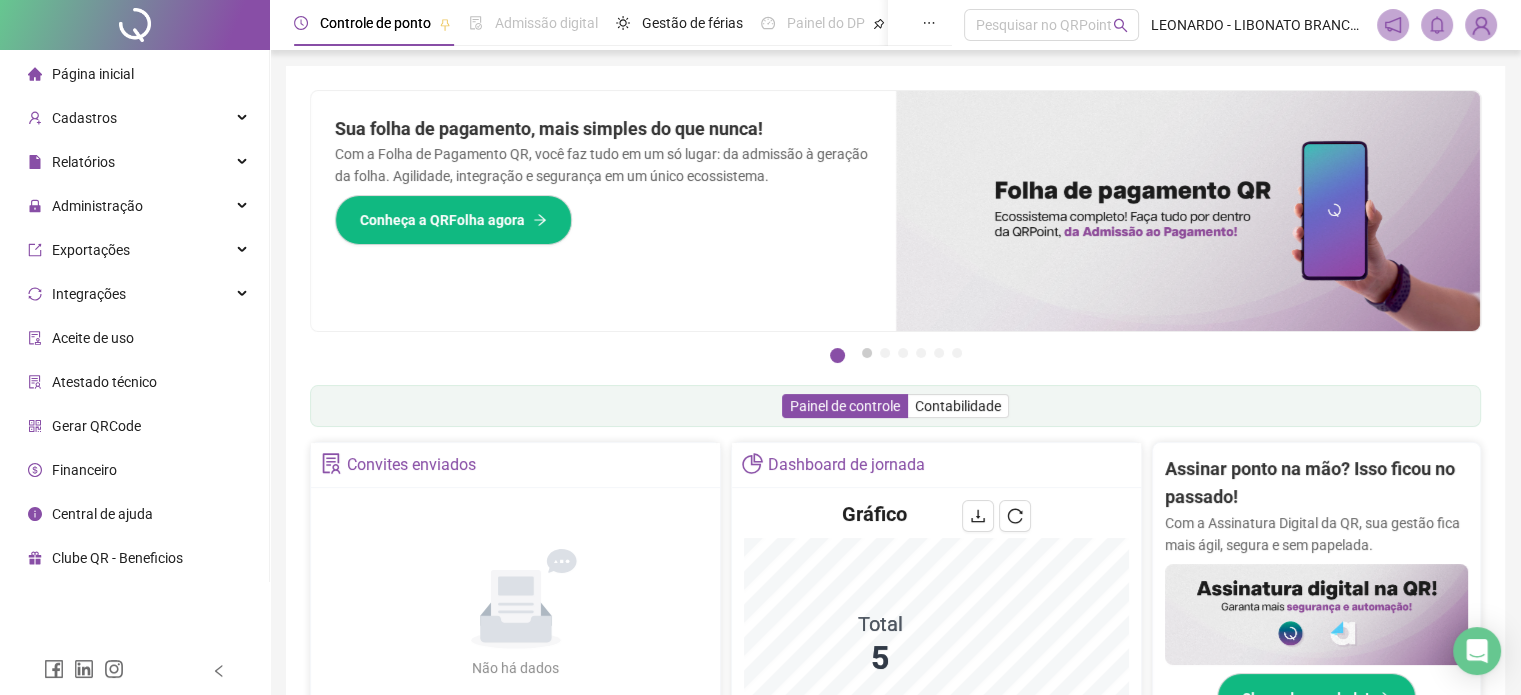click on "2" at bounding box center [867, 353] 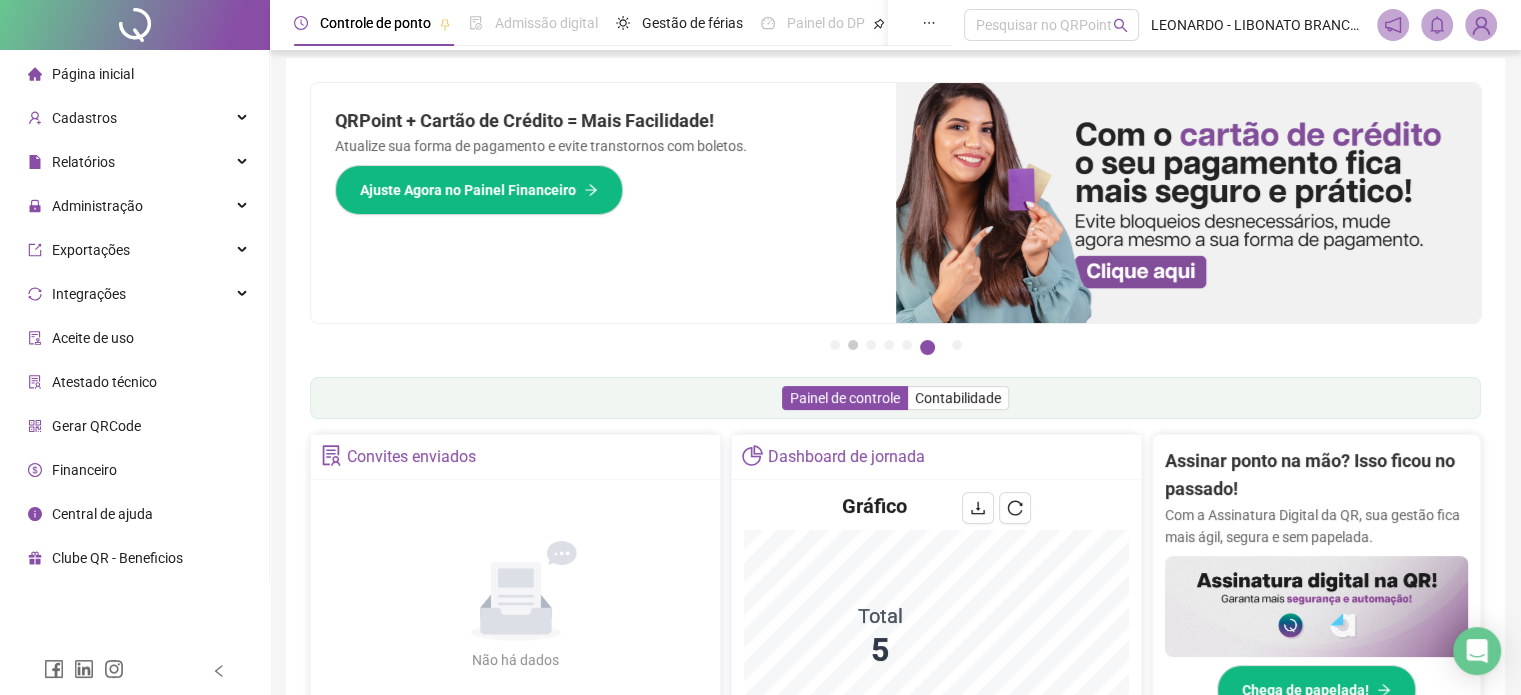 scroll, scrollTop: 11, scrollLeft: 0, axis: vertical 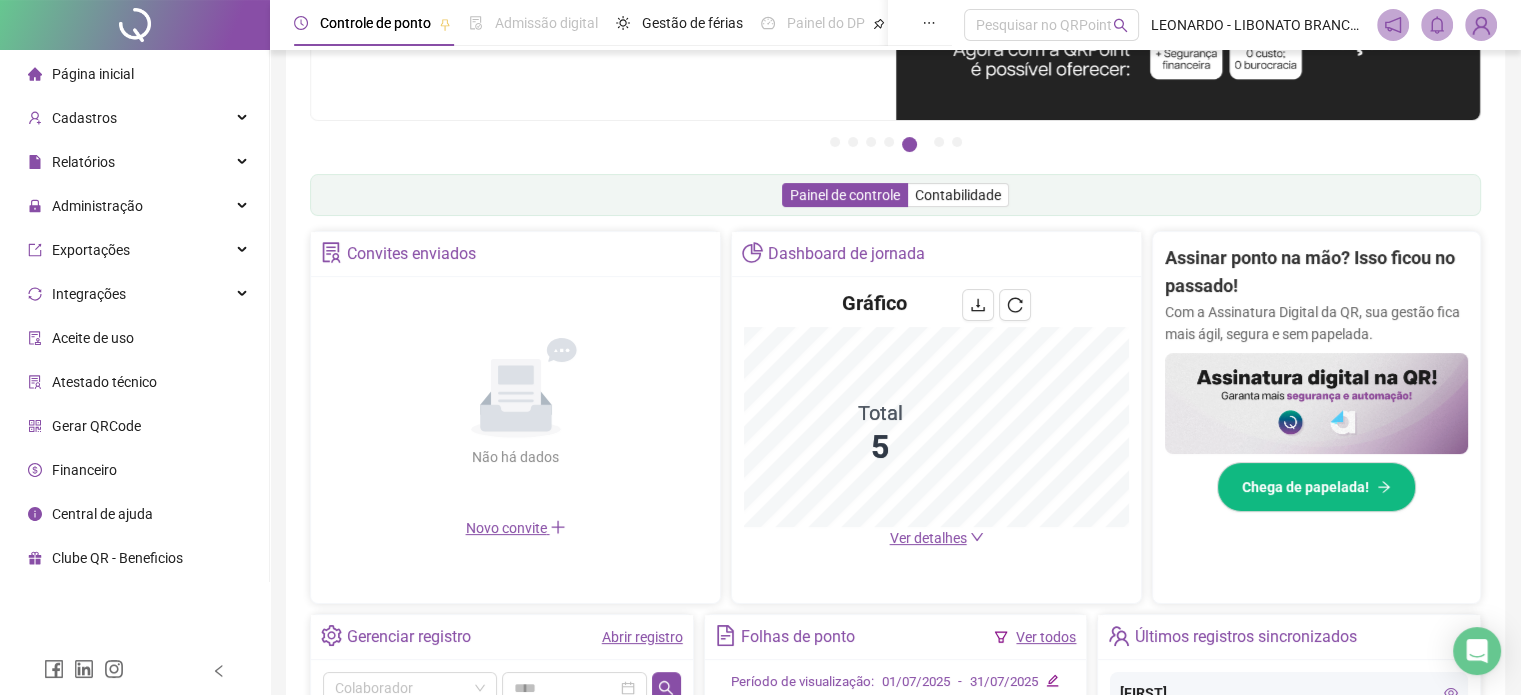 click on "Ver detalhes" at bounding box center (928, 538) 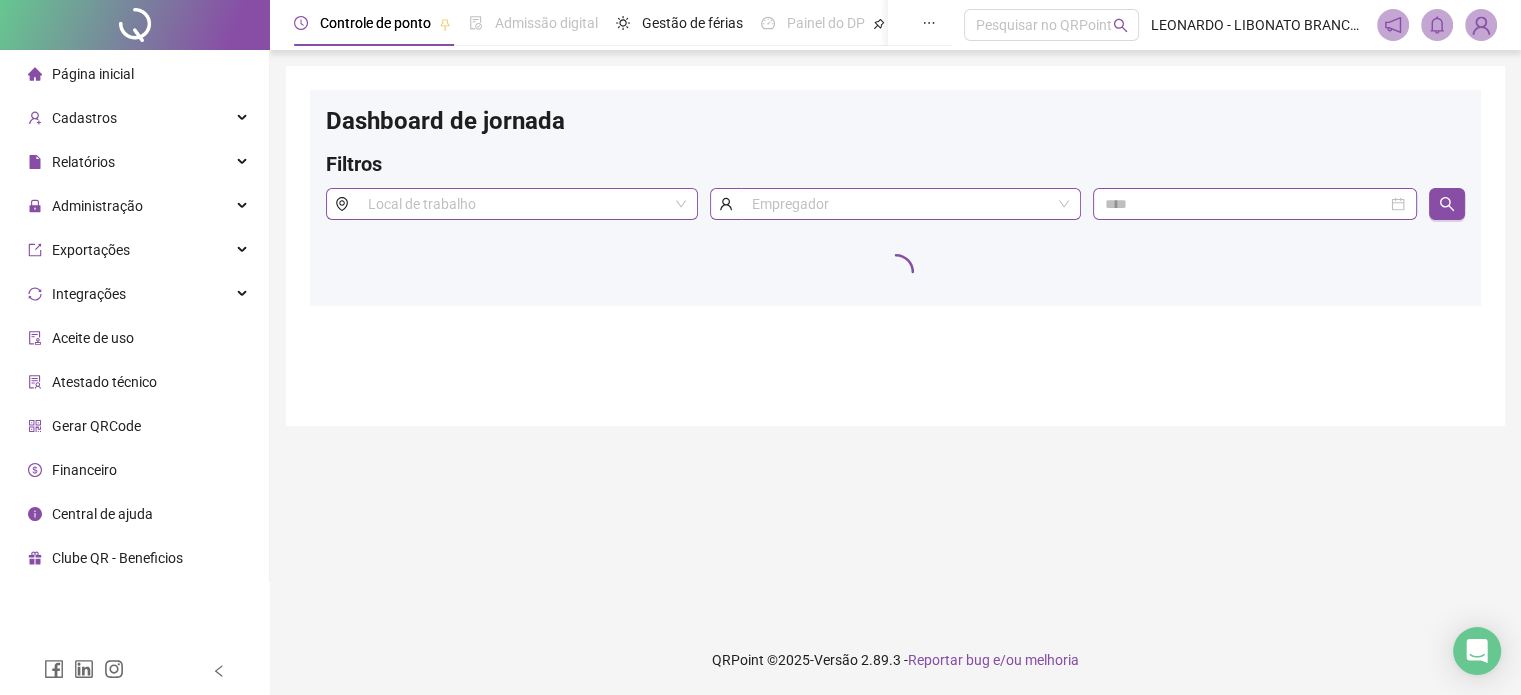 scroll, scrollTop: 0, scrollLeft: 0, axis: both 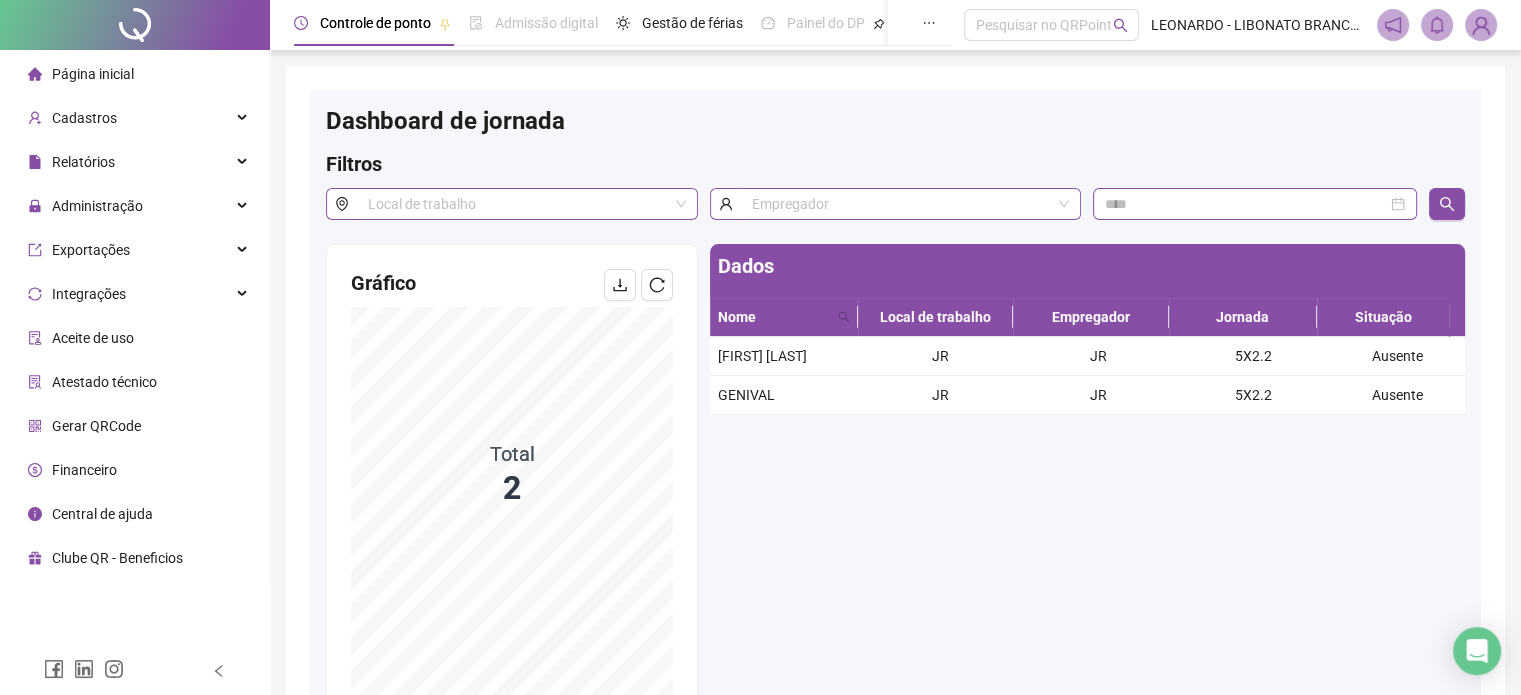 click at bounding box center [135, 25] 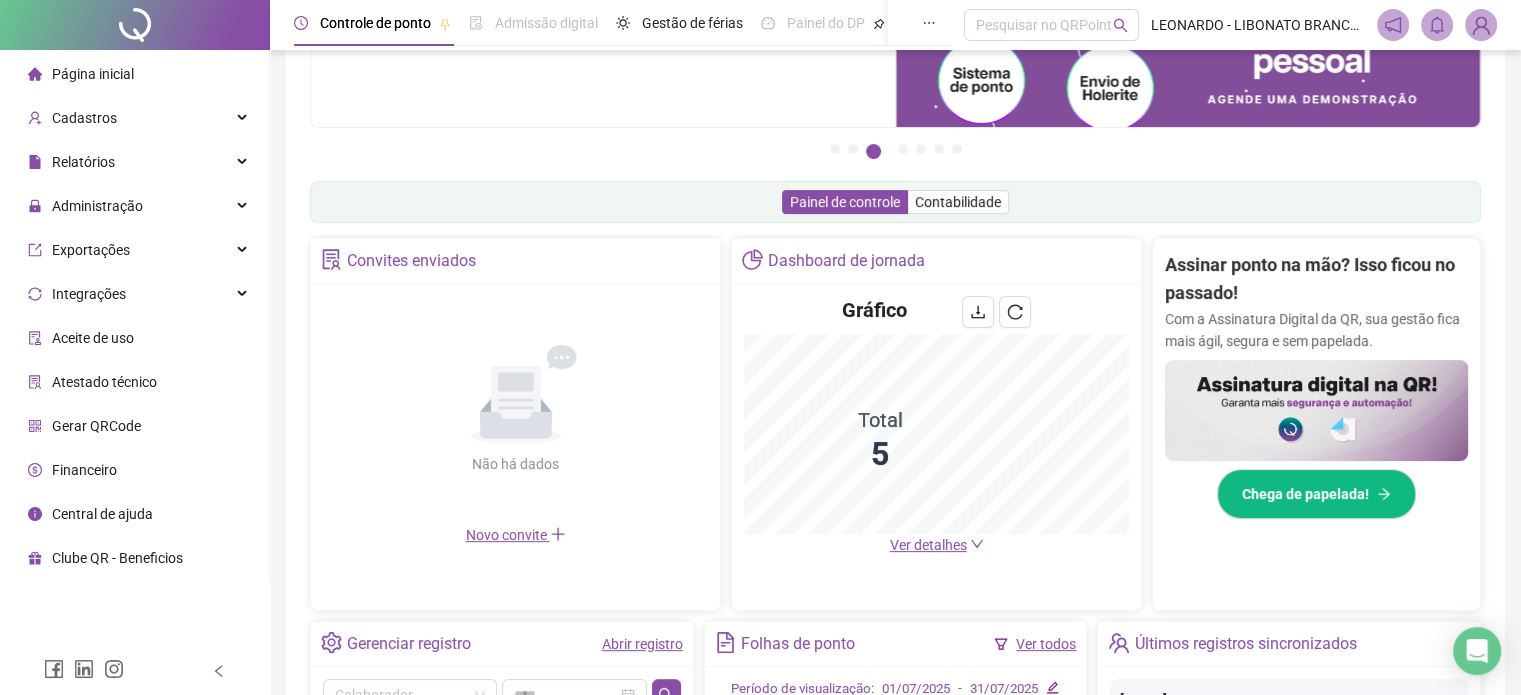 scroll, scrollTop: 104, scrollLeft: 0, axis: vertical 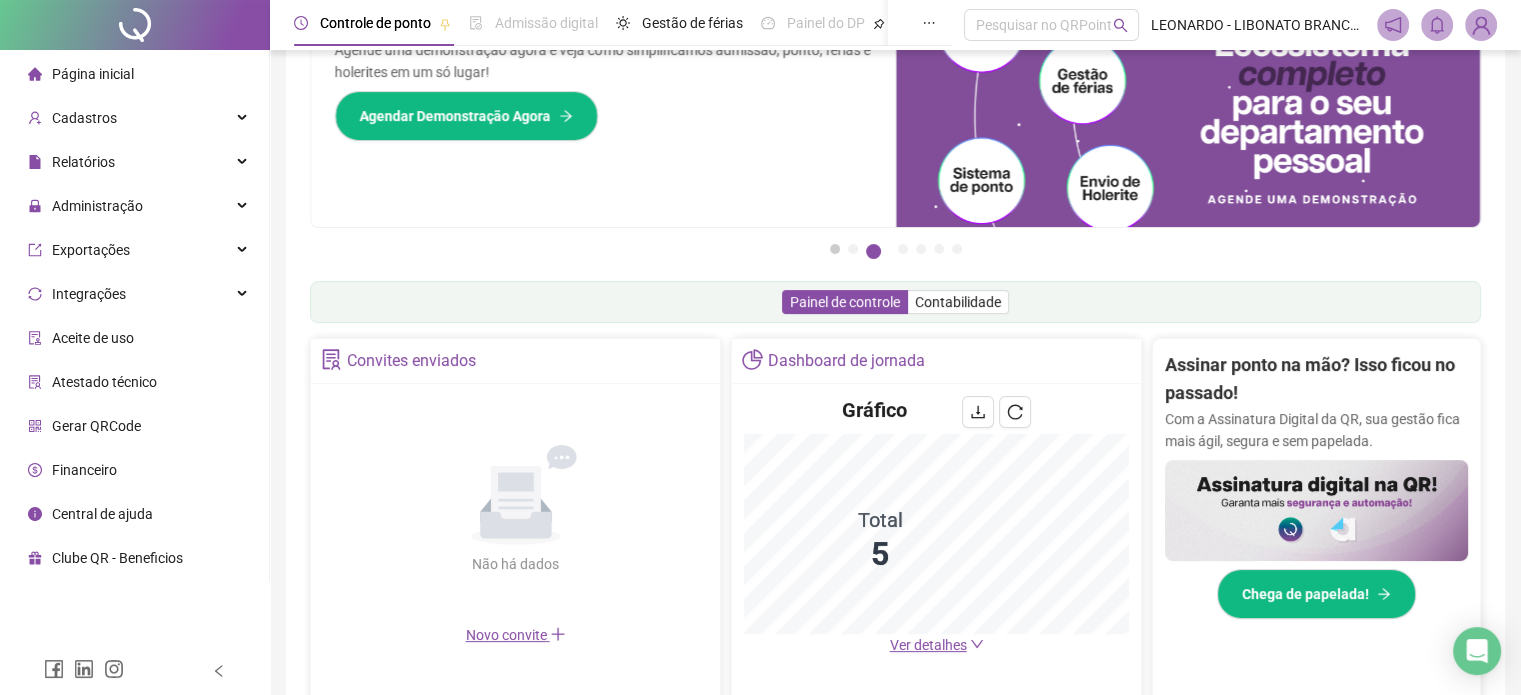 click on "1" at bounding box center [835, 249] 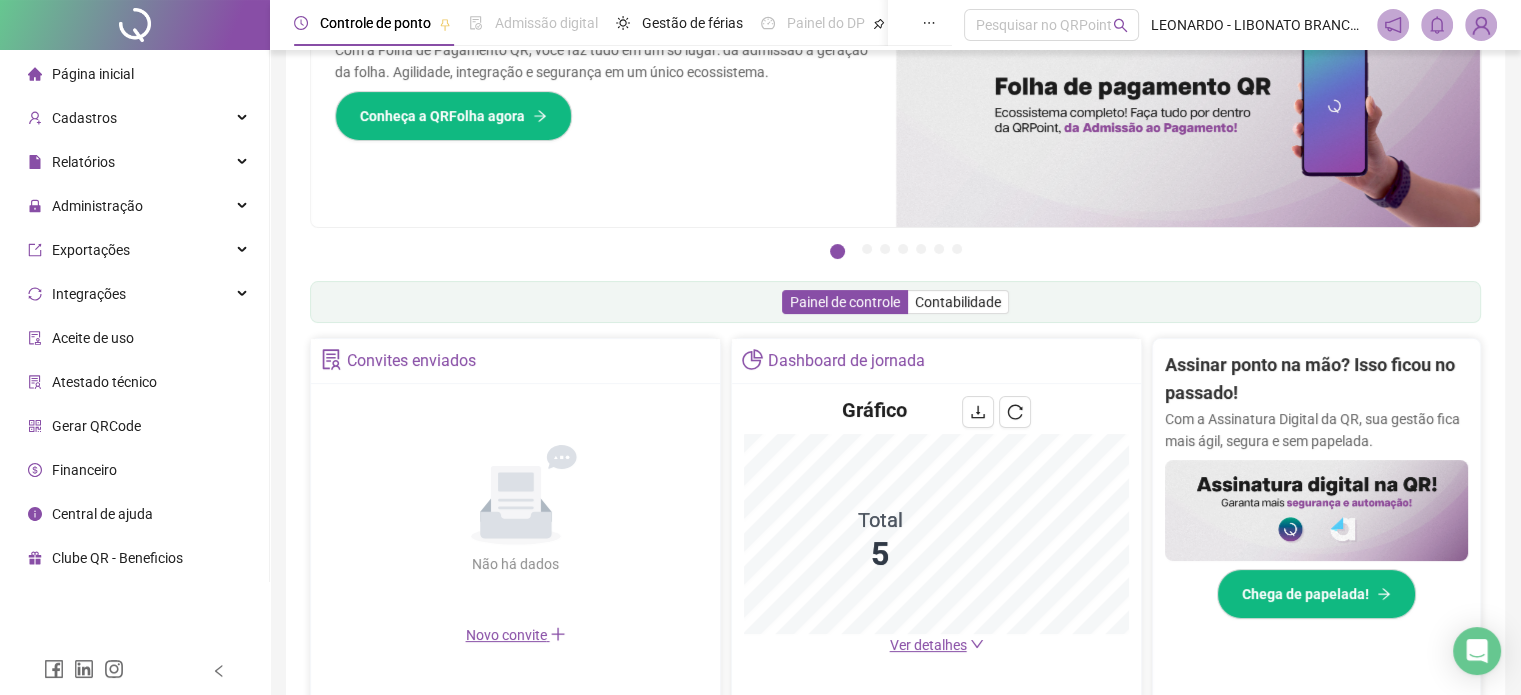 click on "1" at bounding box center [837, 251] 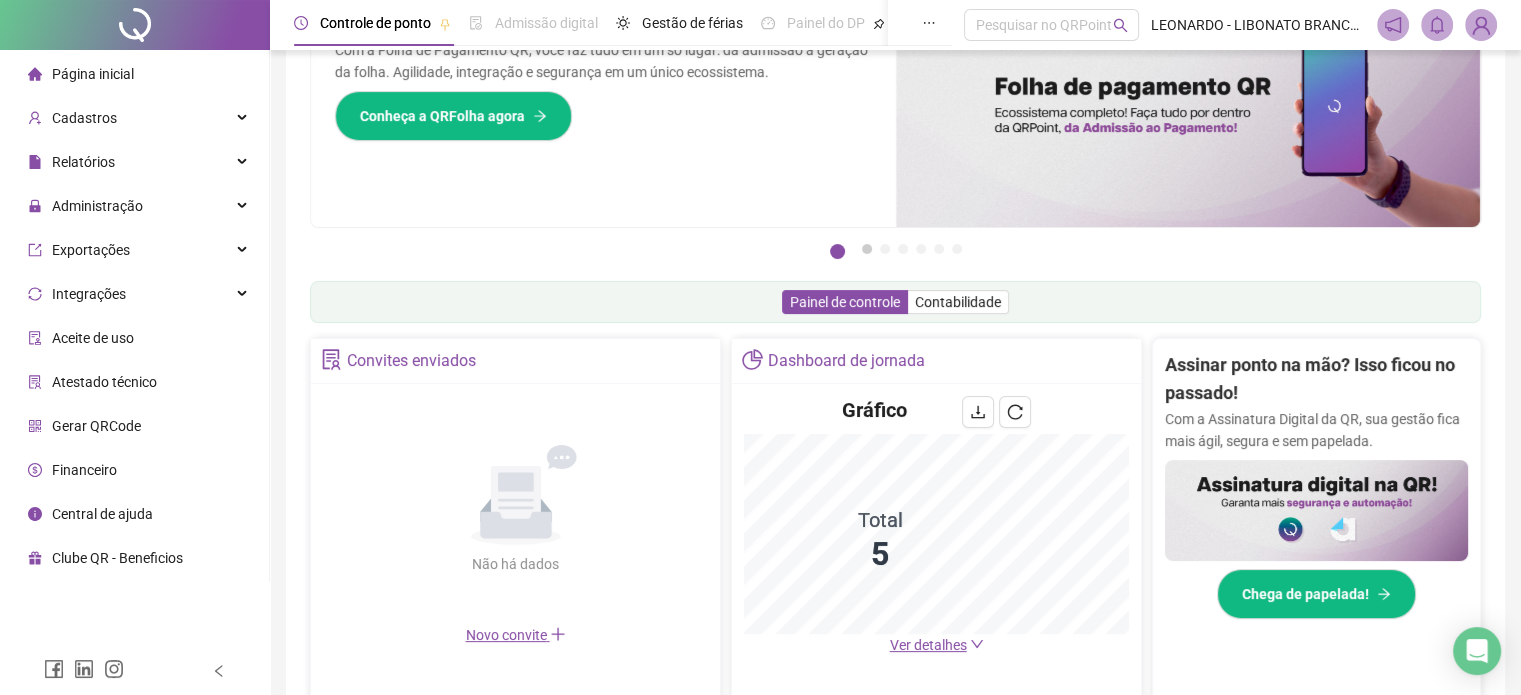 click on "2" at bounding box center [867, 249] 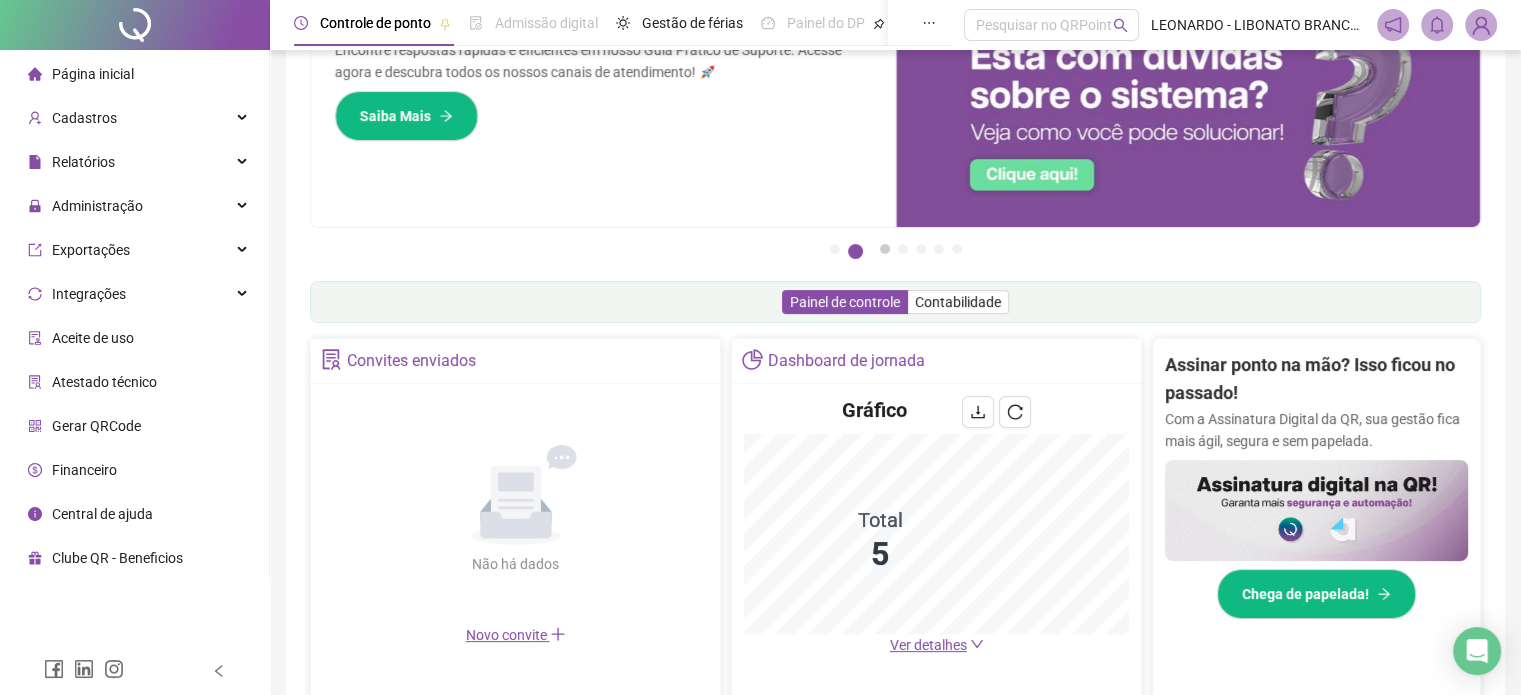 click on "3" at bounding box center (885, 249) 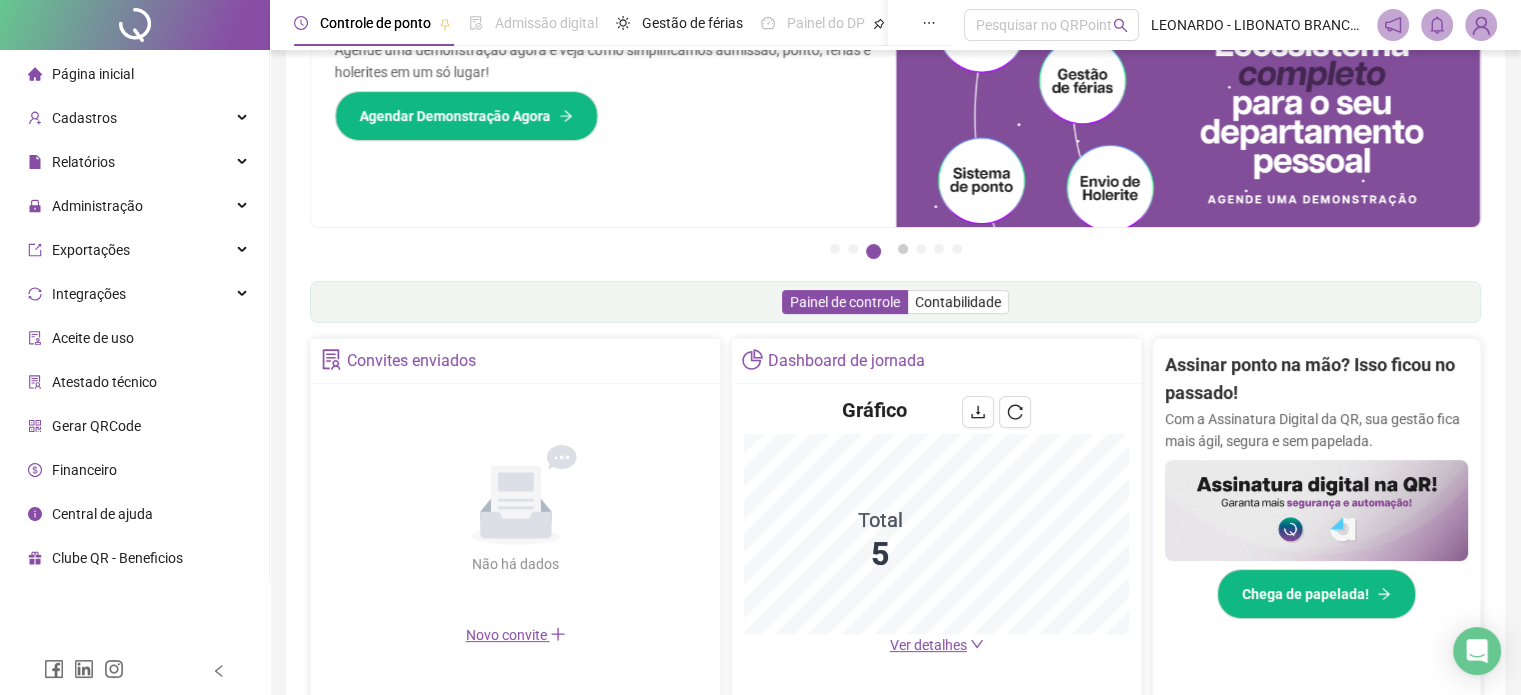 click on "4" at bounding box center (903, 249) 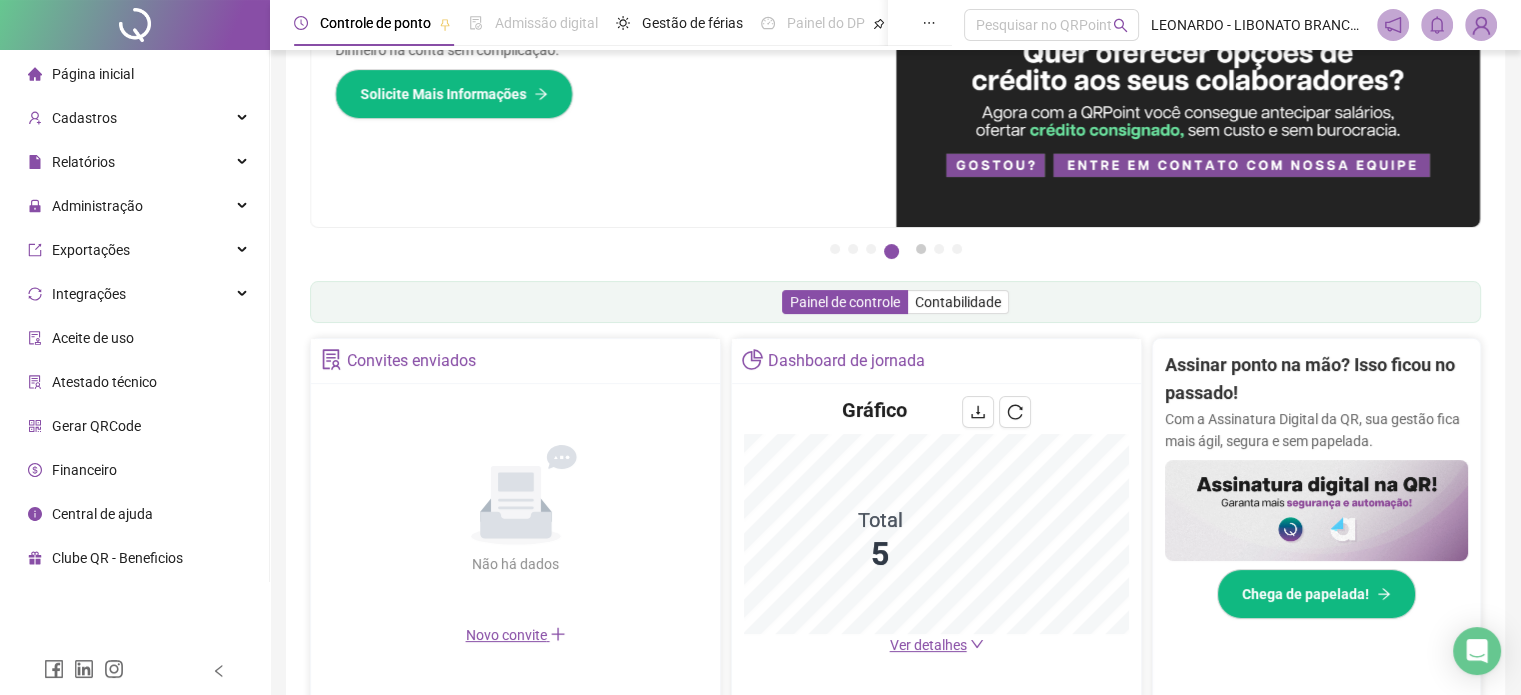 click on "5" at bounding box center [921, 249] 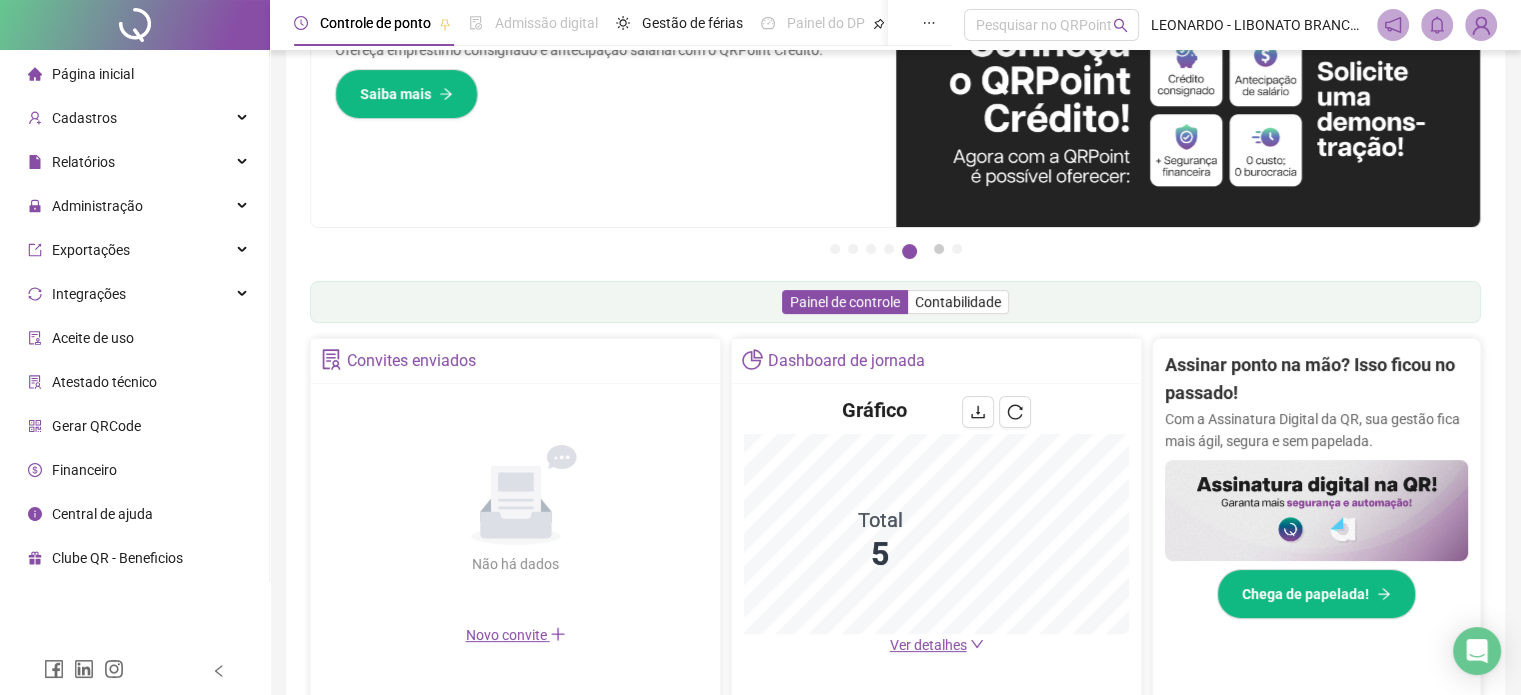 click on "6" at bounding box center (939, 249) 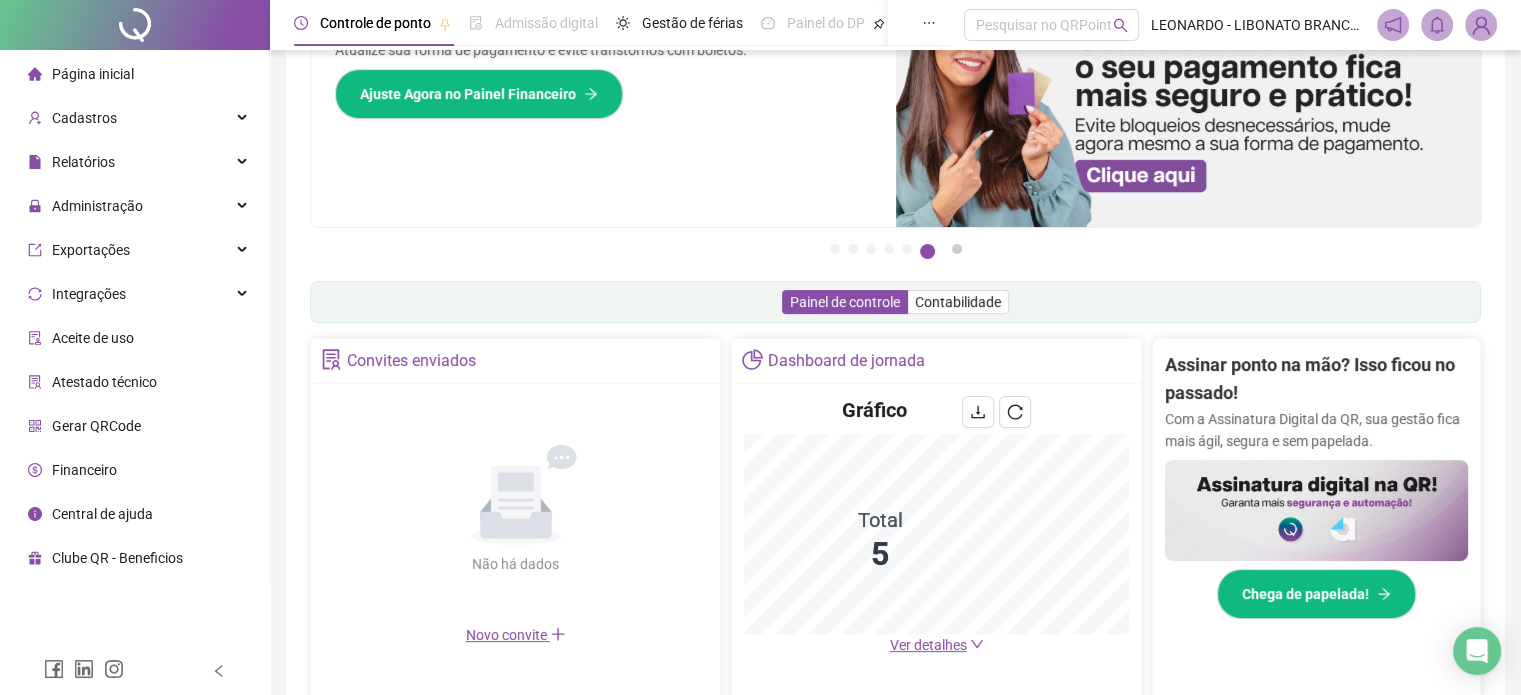 click on "7" at bounding box center [957, 249] 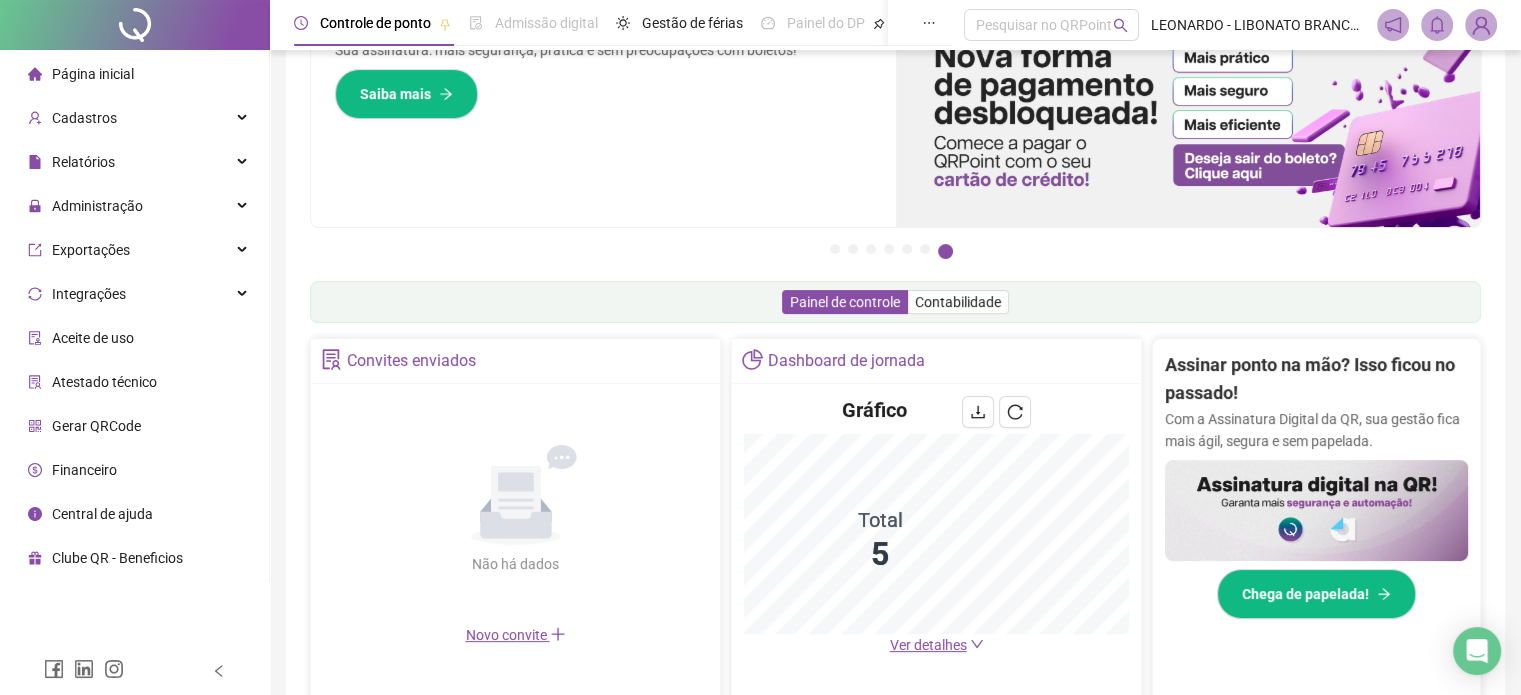 scroll, scrollTop: 0, scrollLeft: 0, axis: both 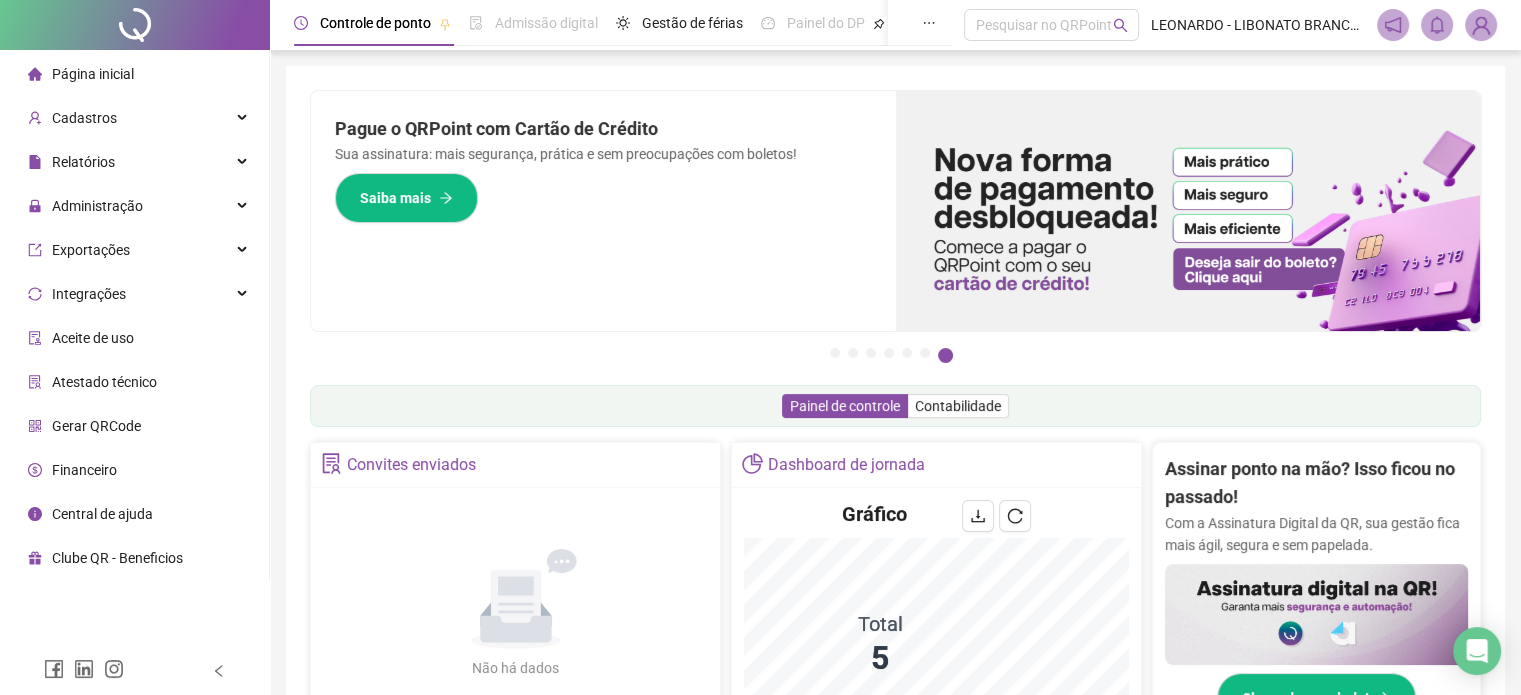 click at bounding box center (135, 25) 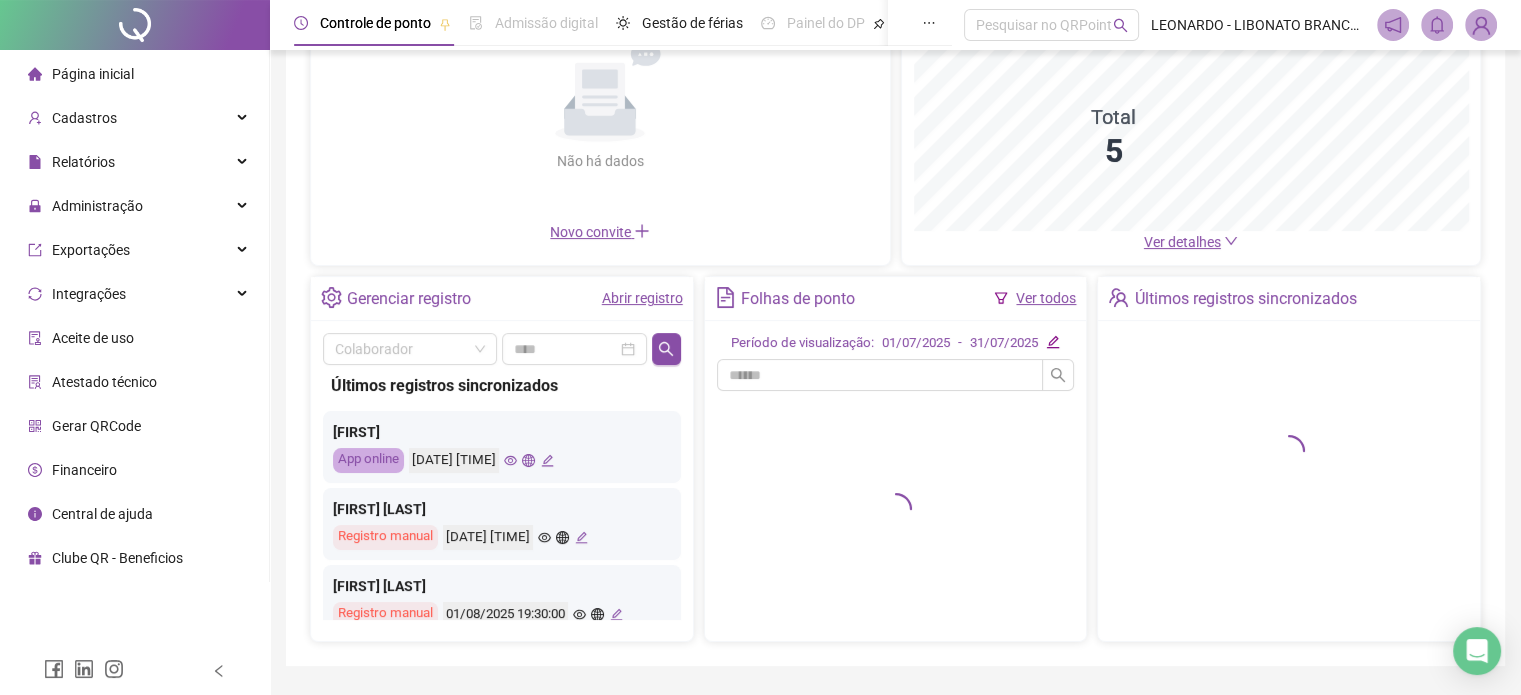 scroll, scrollTop: 267, scrollLeft: 0, axis: vertical 